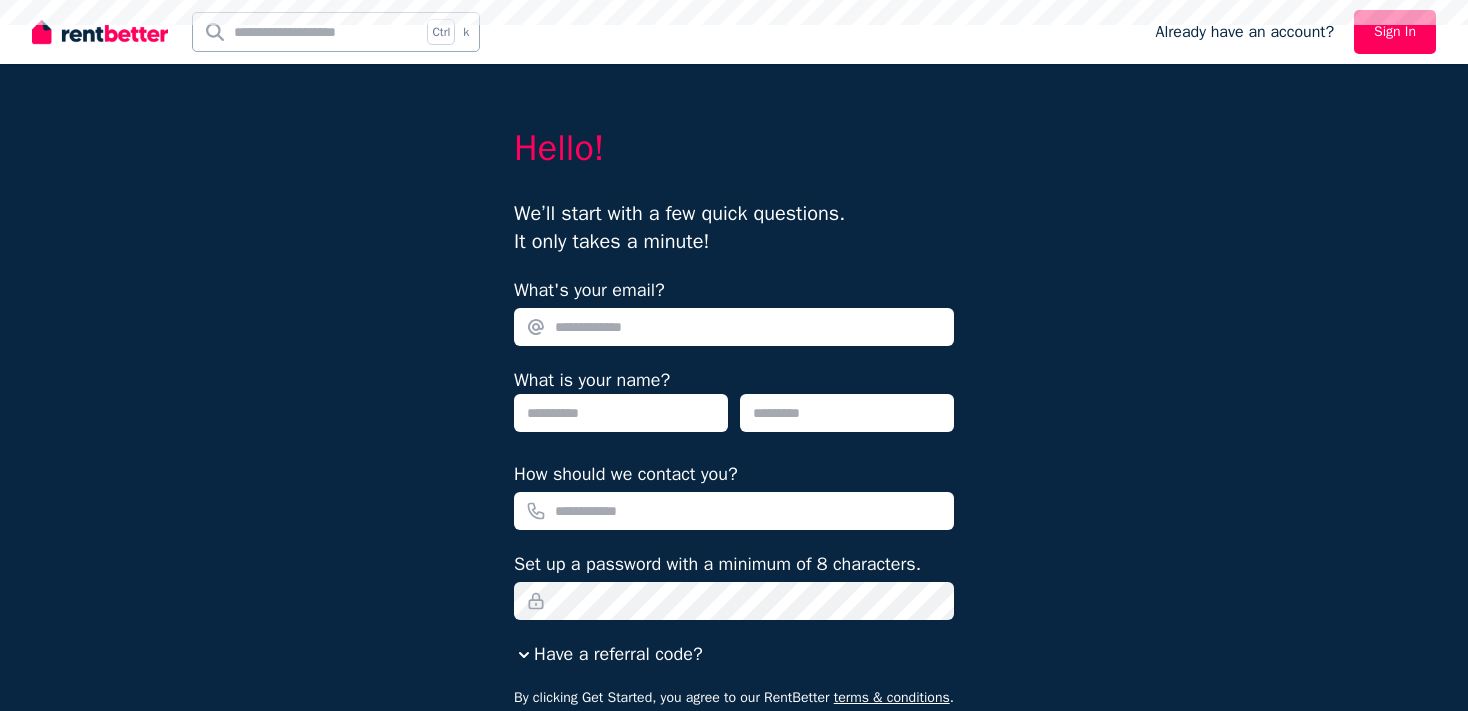 scroll, scrollTop: 0, scrollLeft: 0, axis: both 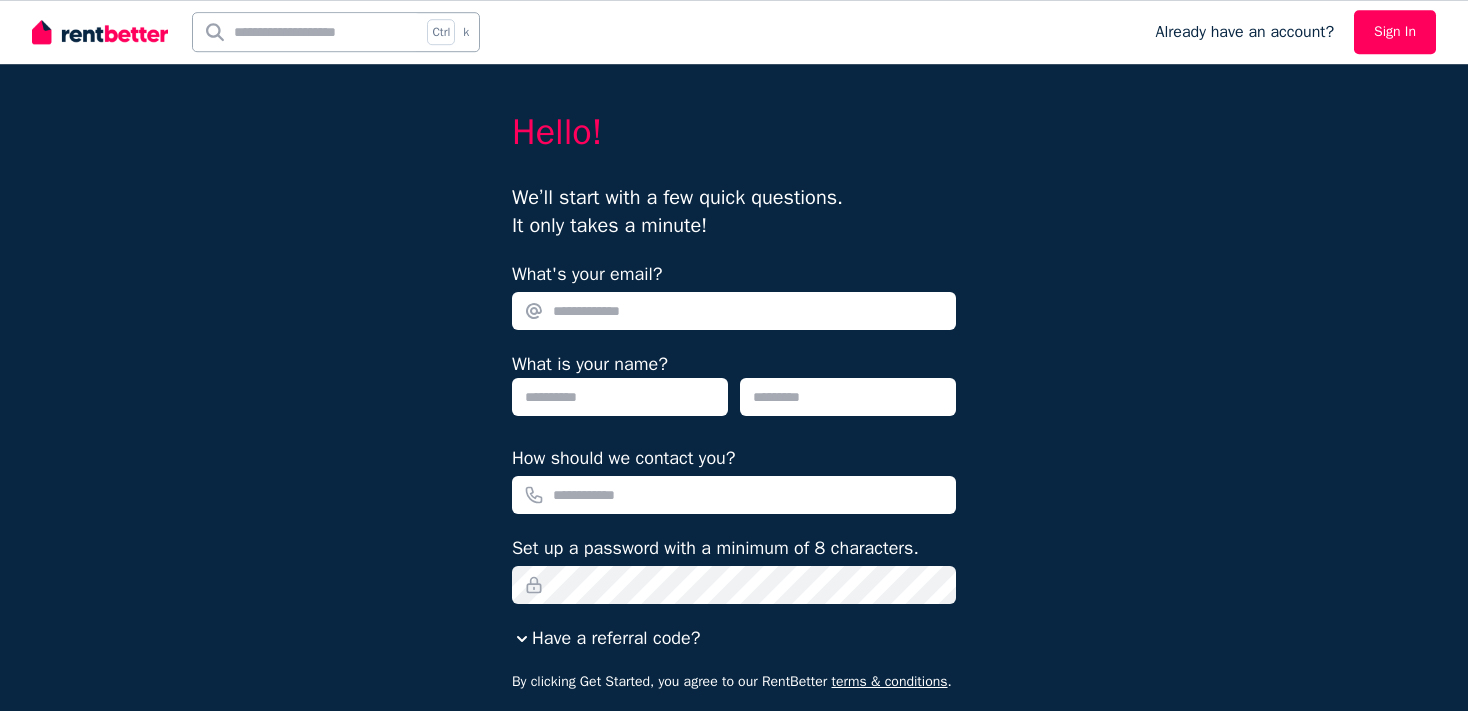 click on "What's your email?" at bounding box center (734, 311) 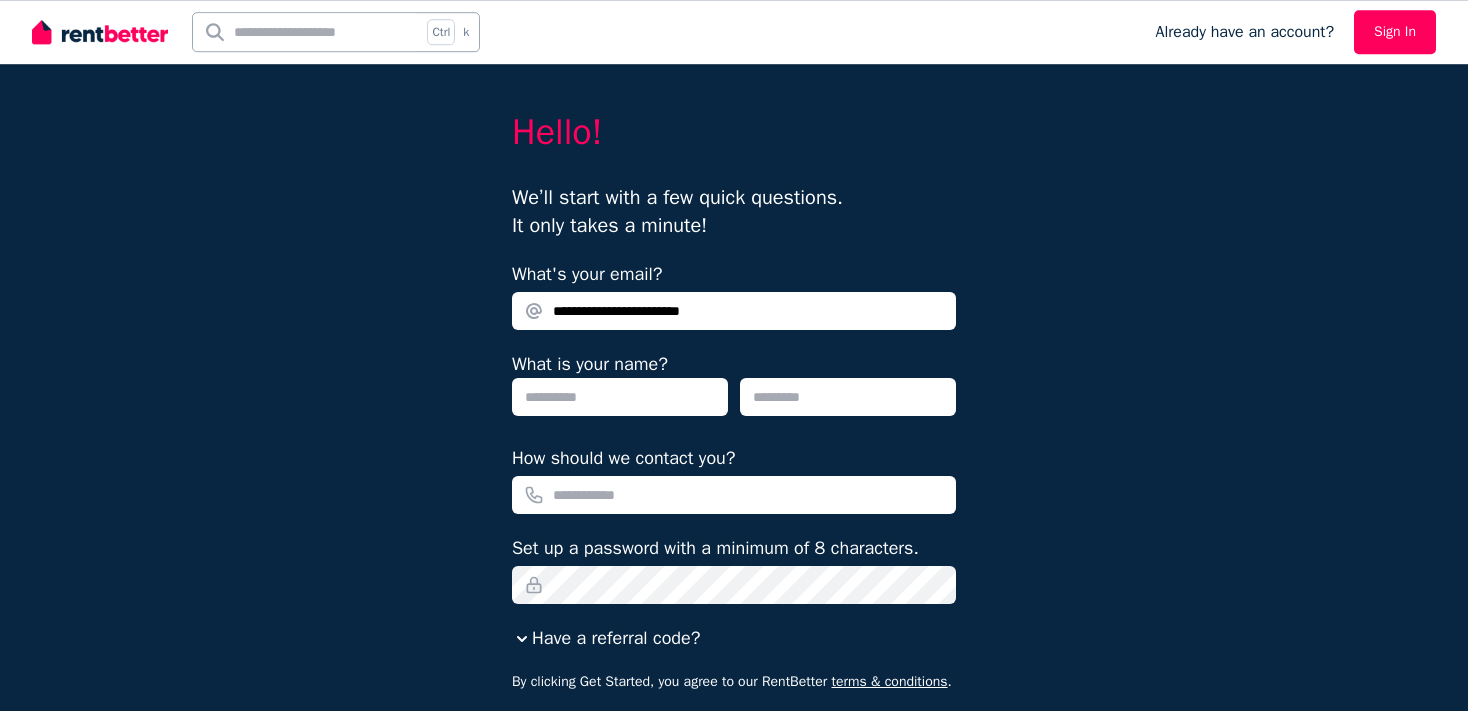 type on "**********" 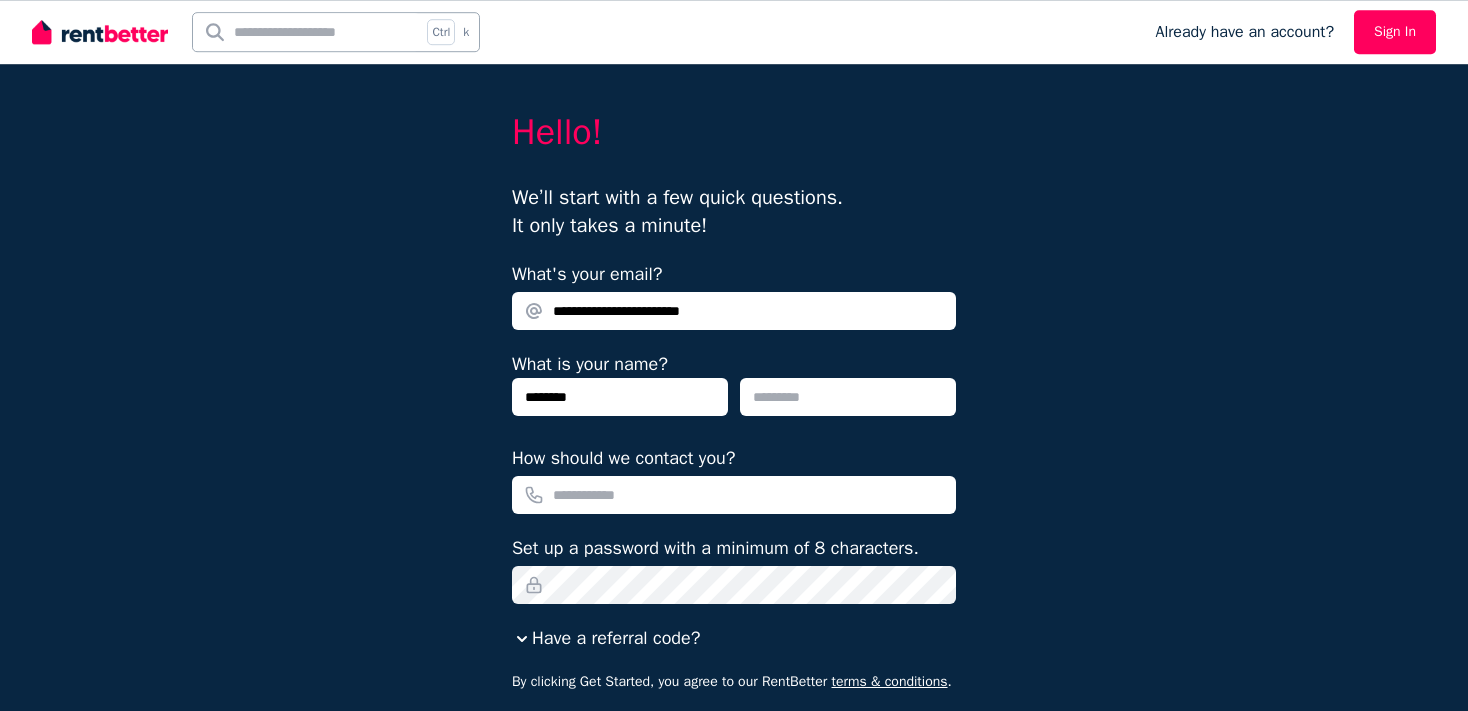 type on "********" 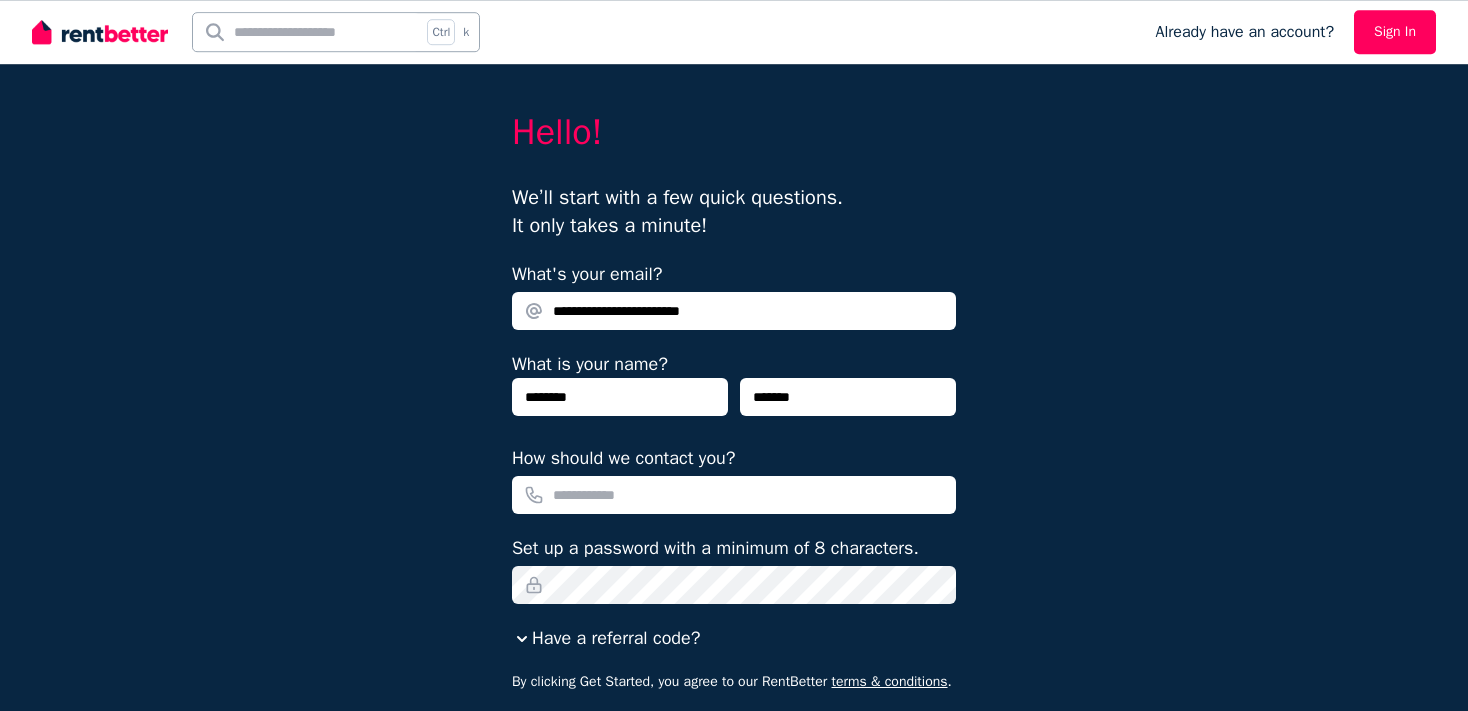 type on "*******" 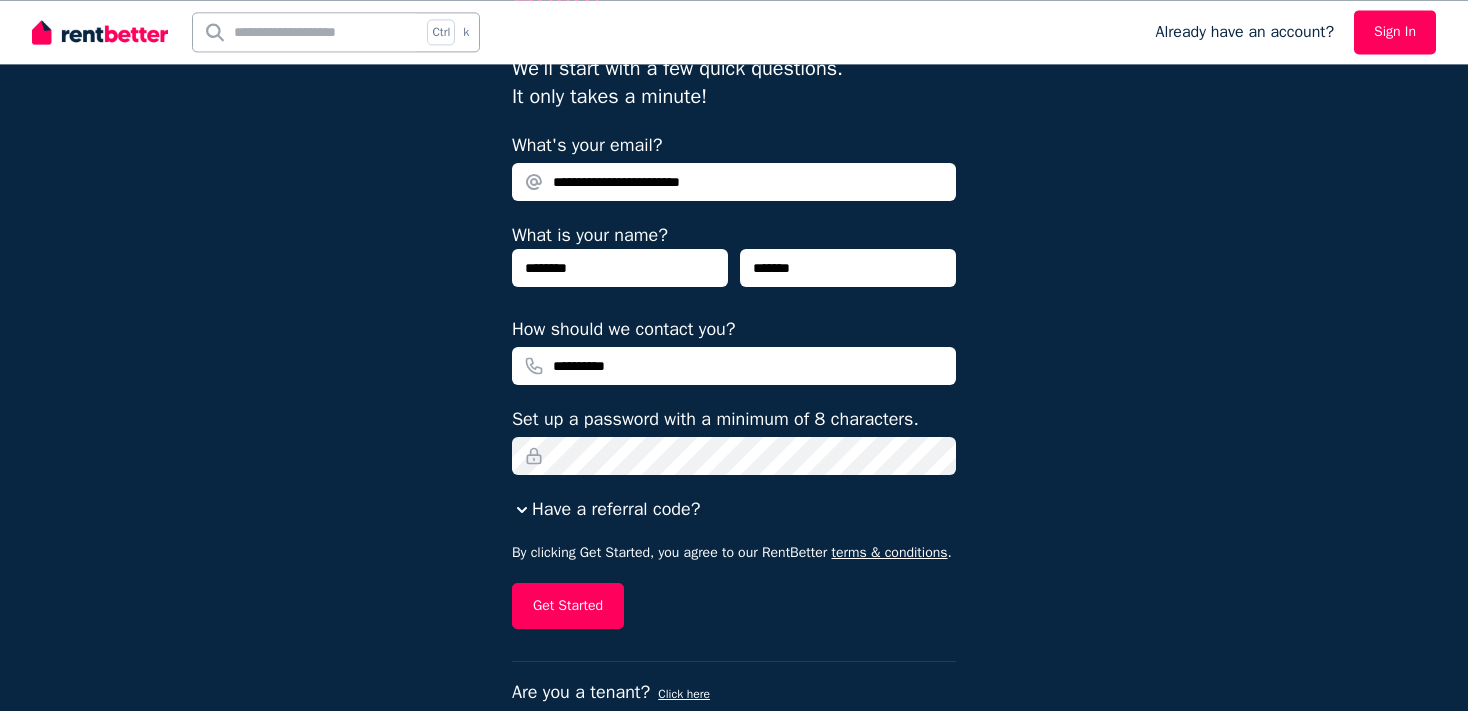 scroll, scrollTop: 185, scrollLeft: 0, axis: vertical 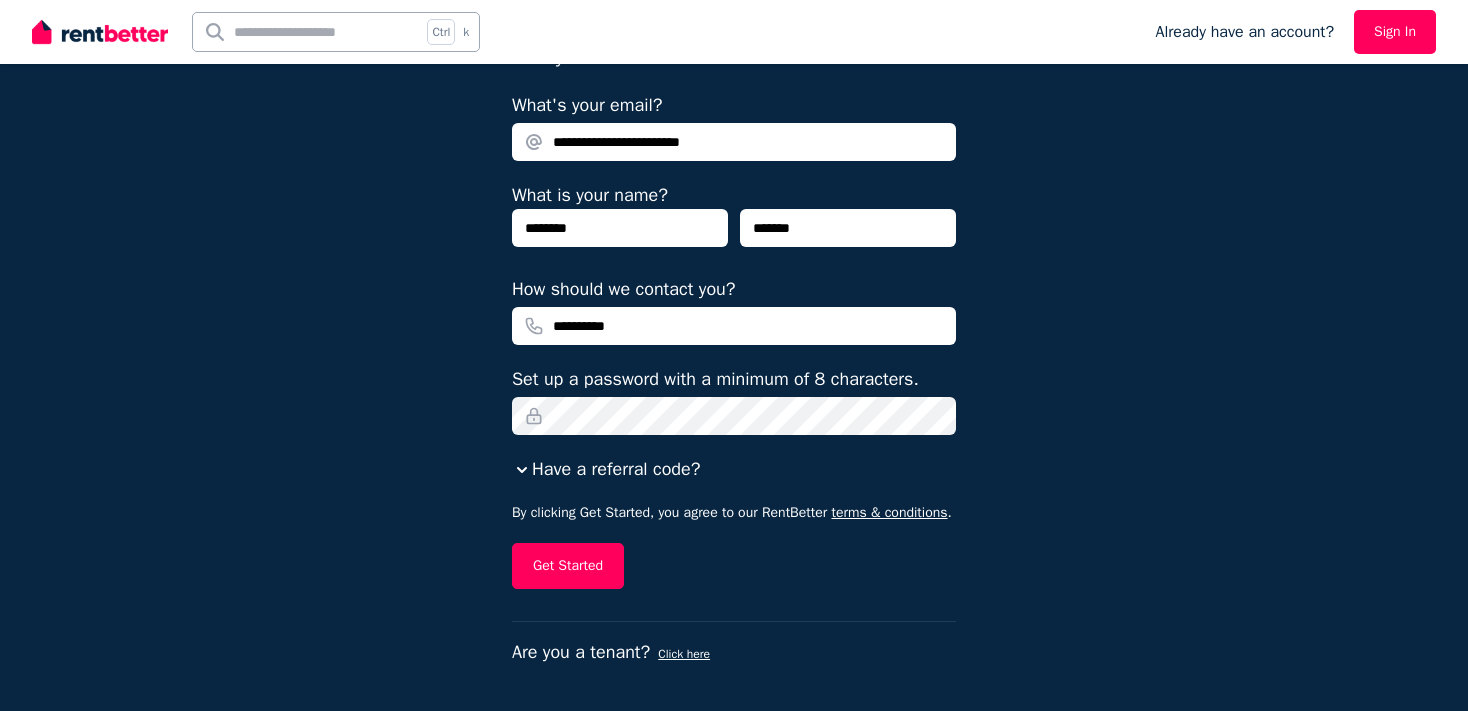 type on "**********" 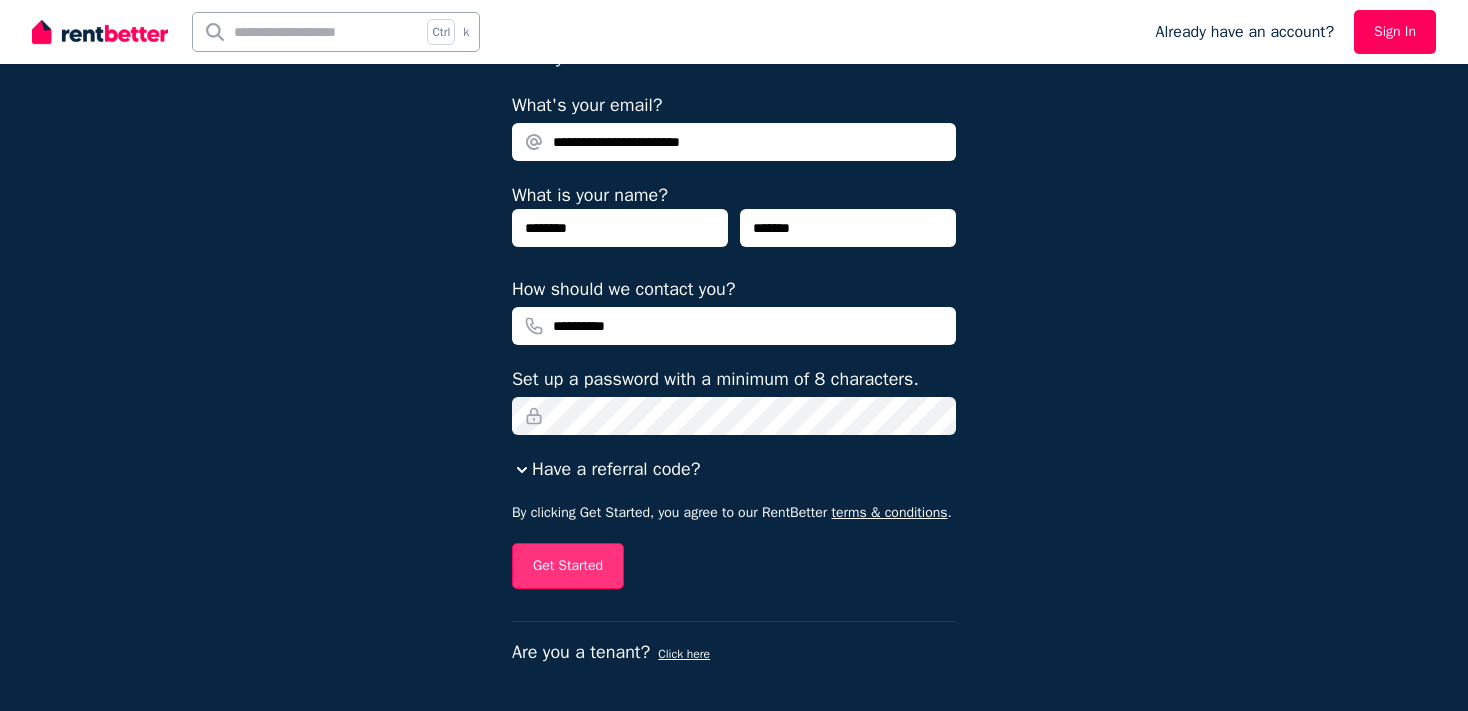 click on "Get Started" at bounding box center [568, 566] 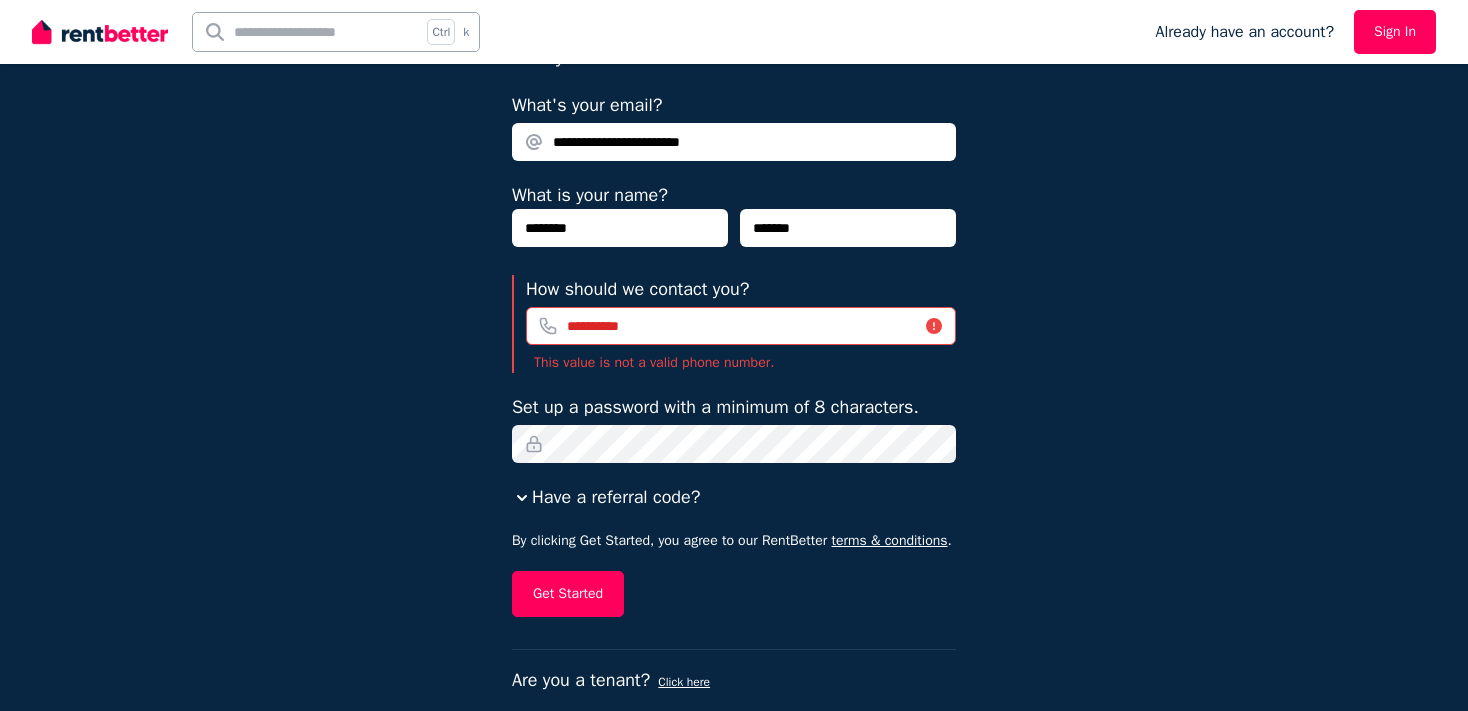 scroll, scrollTop: 186, scrollLeft: 0, axis: vertical 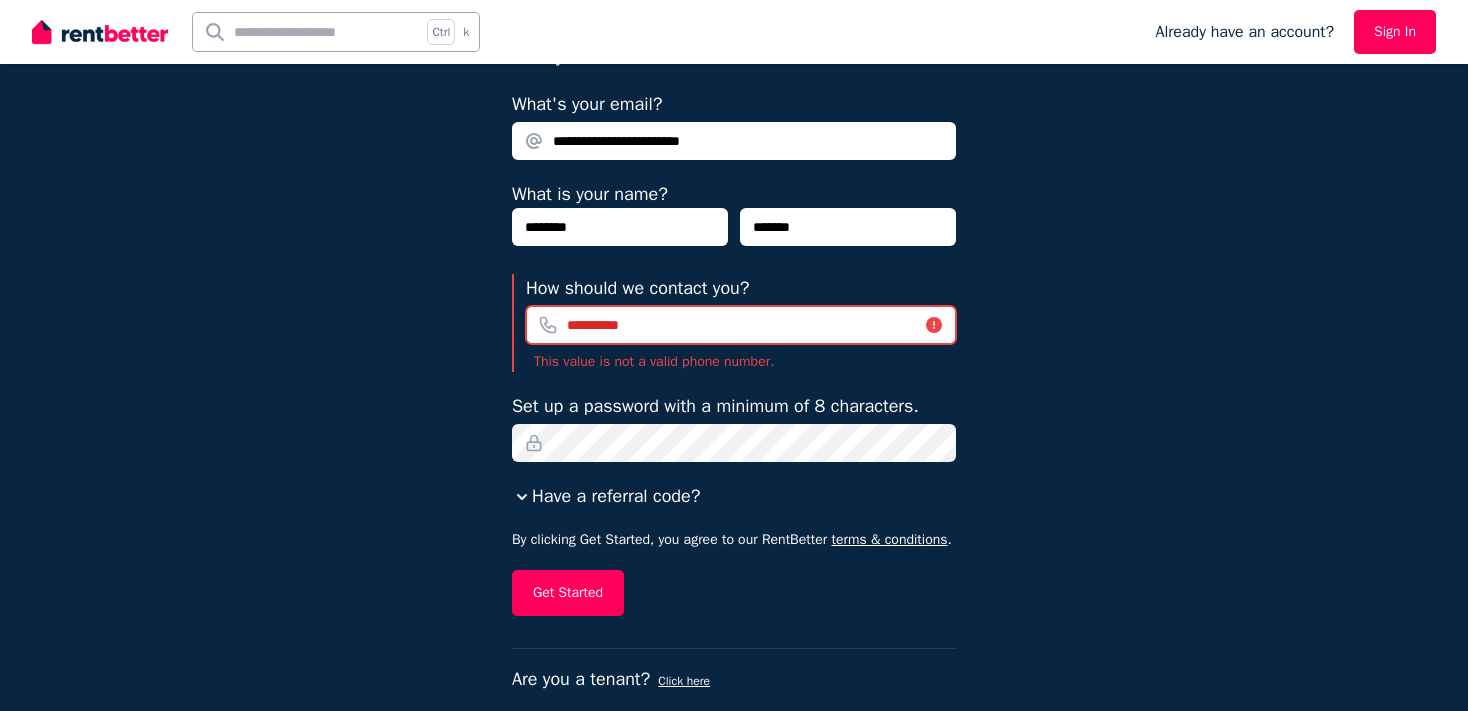 click on "**********" at bounding box center (741, 325) 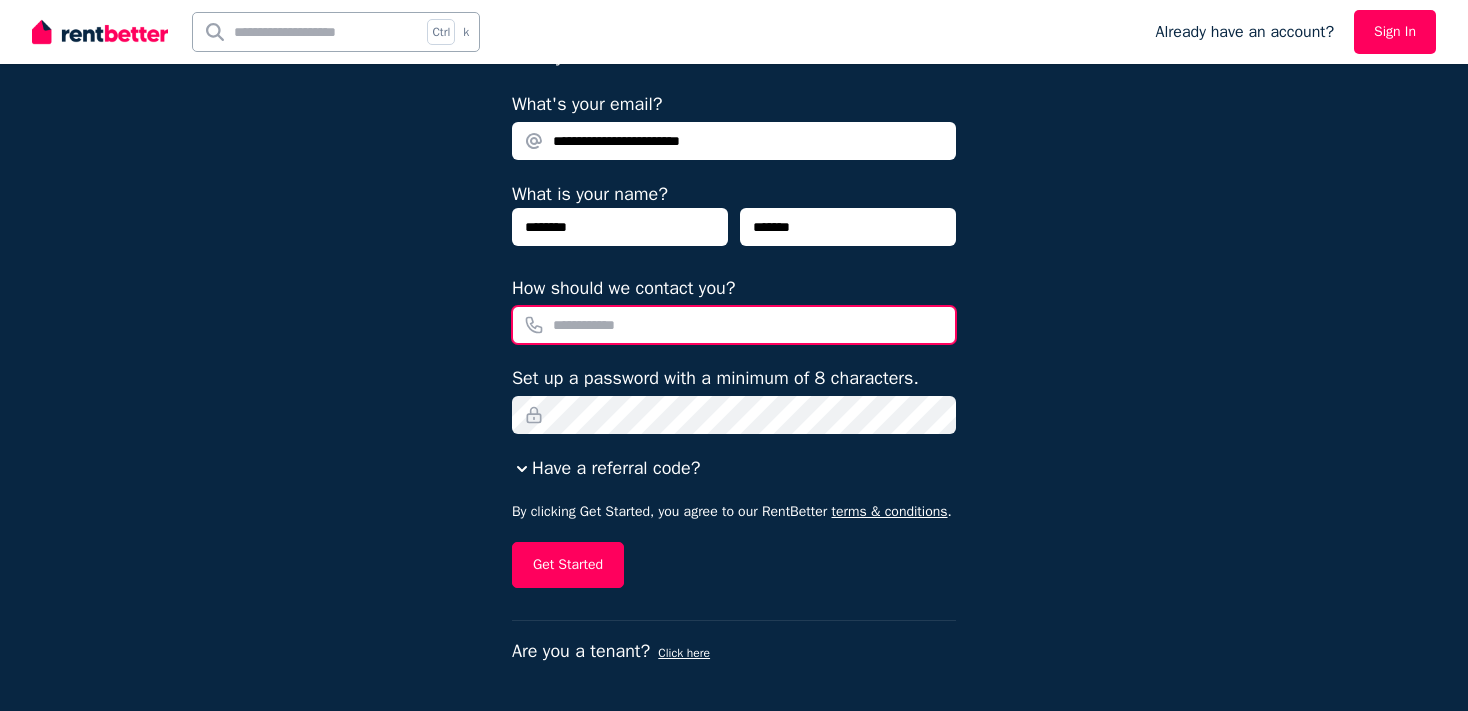 scroll, scrollTop: 185, scrollLeft: 0, axis: vertical 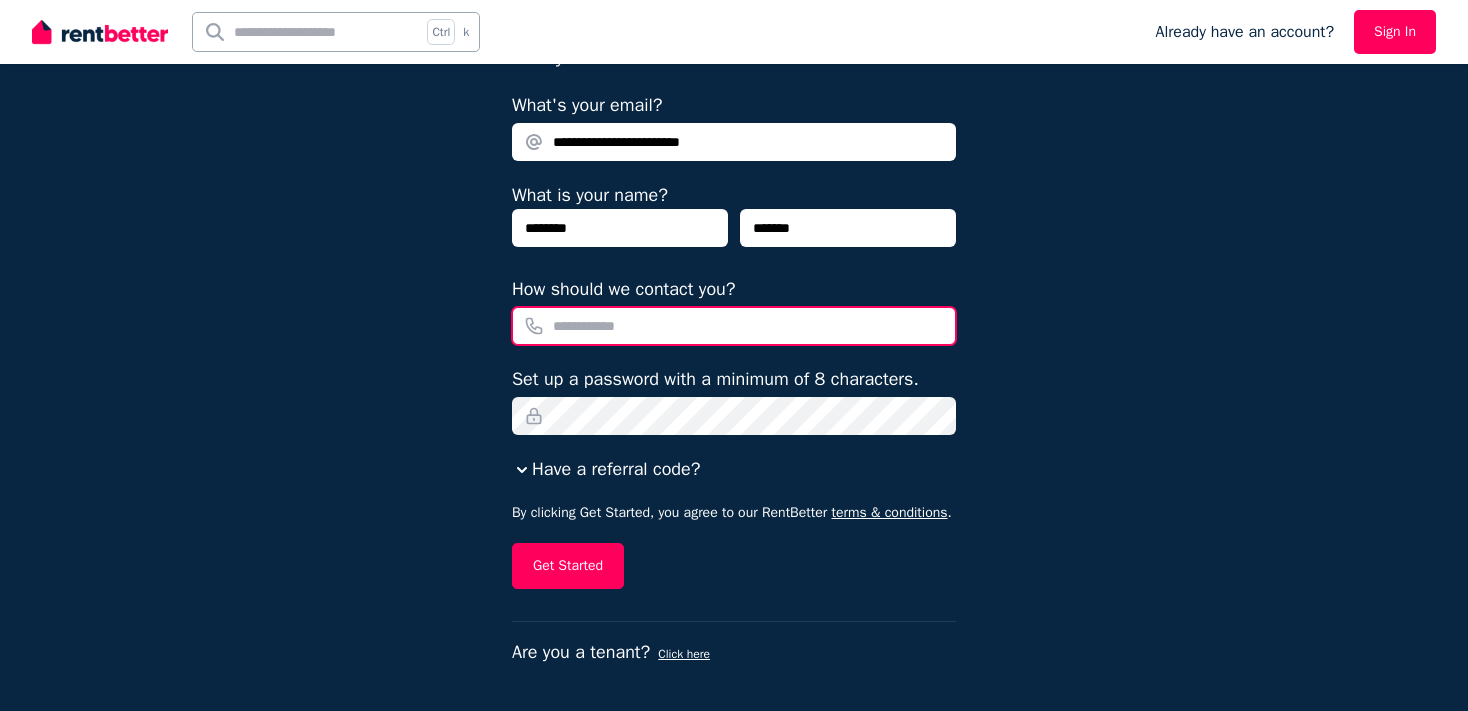 paste on "**********" 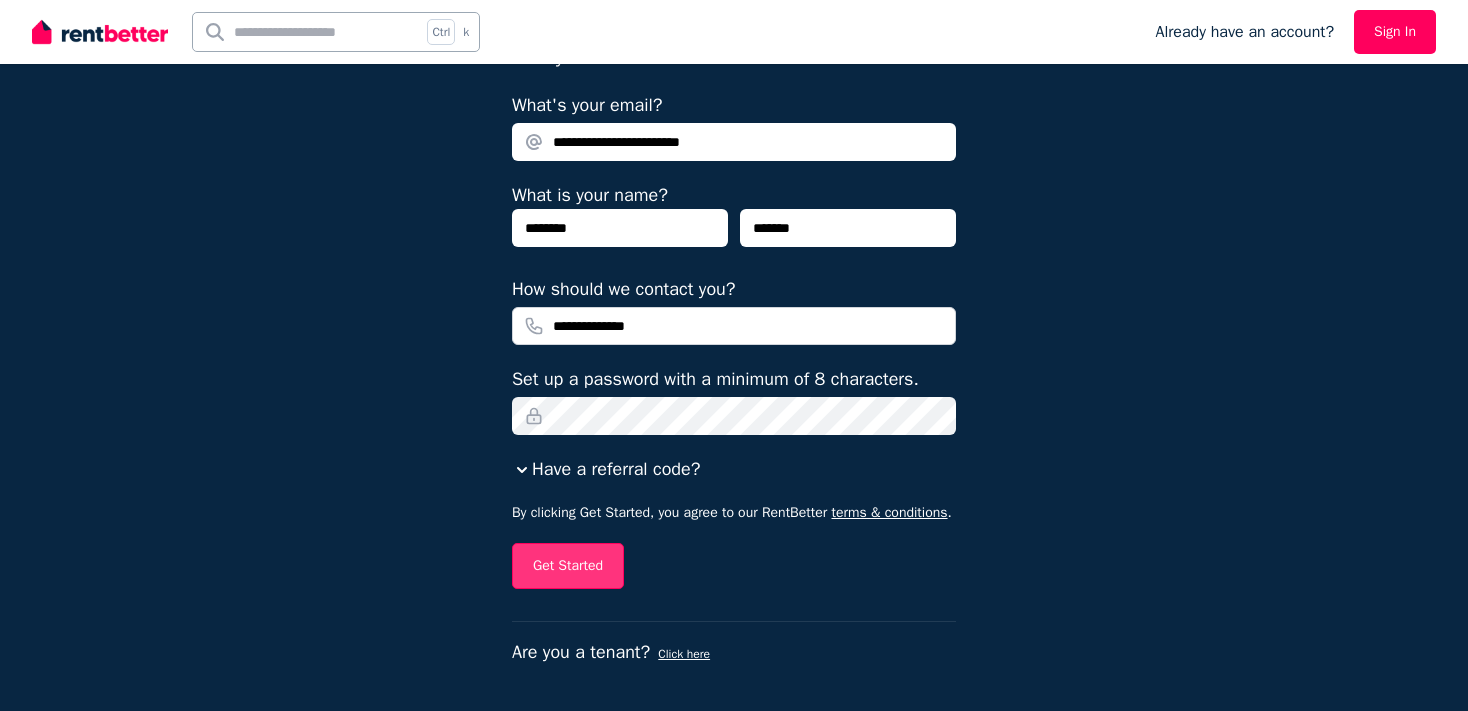 click on "Get Started" at bounding box center (568, 566) 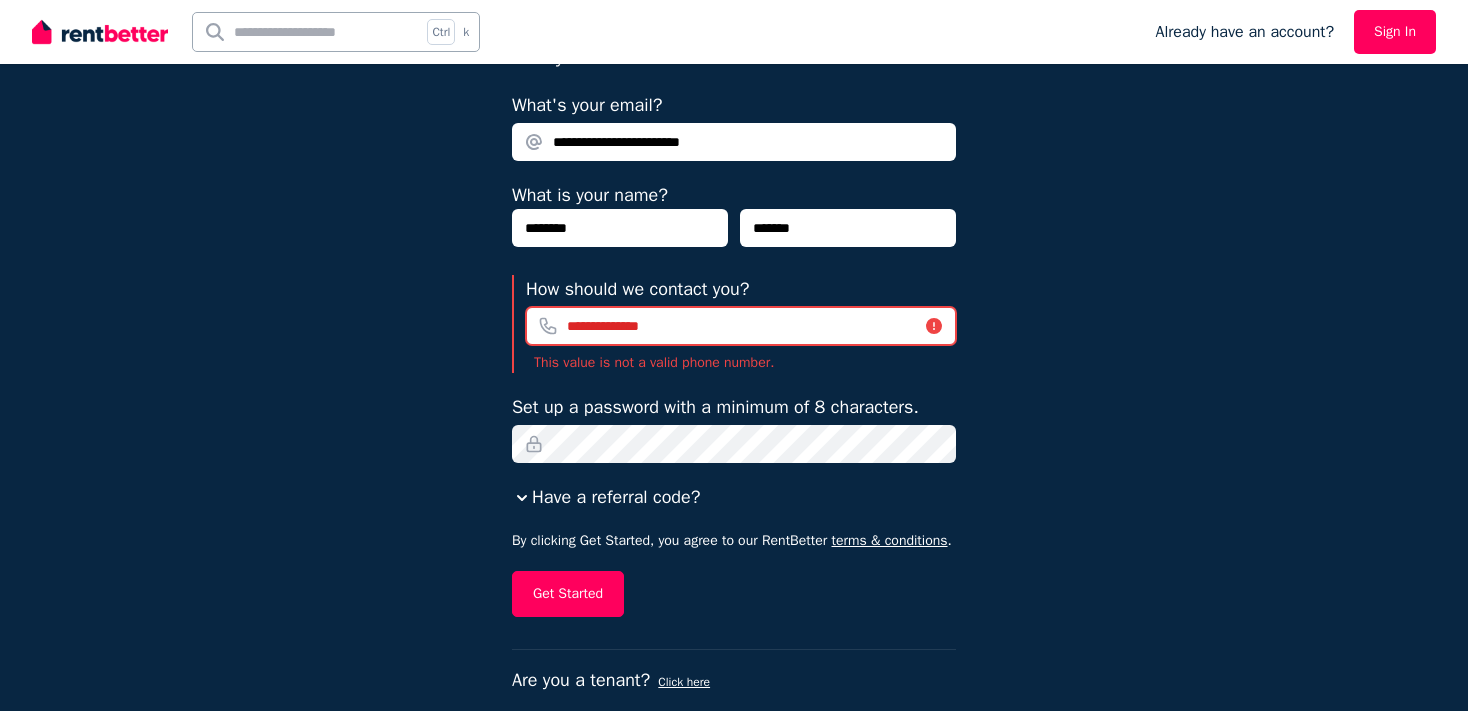click on "**********" at bounding box center (741, 326) 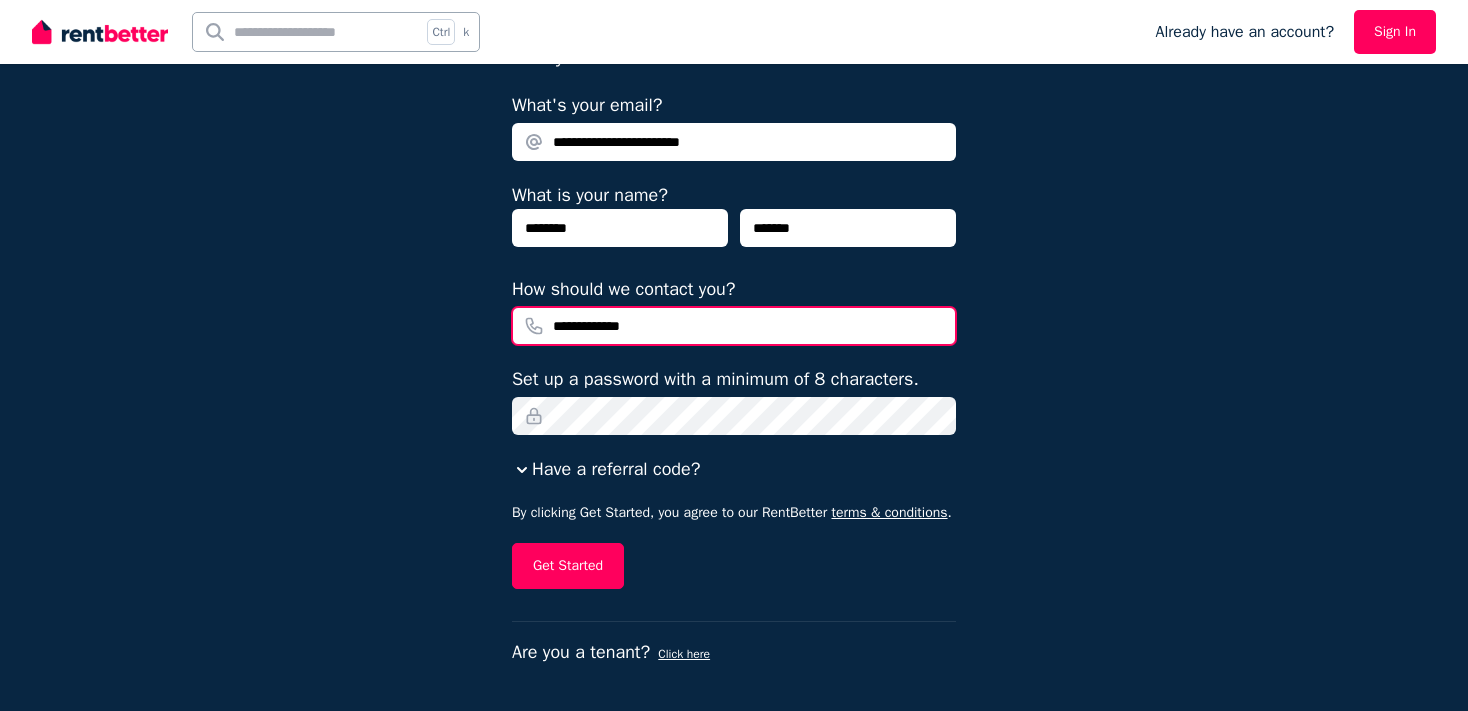 click on "**********" at bounding box center [734, 326] 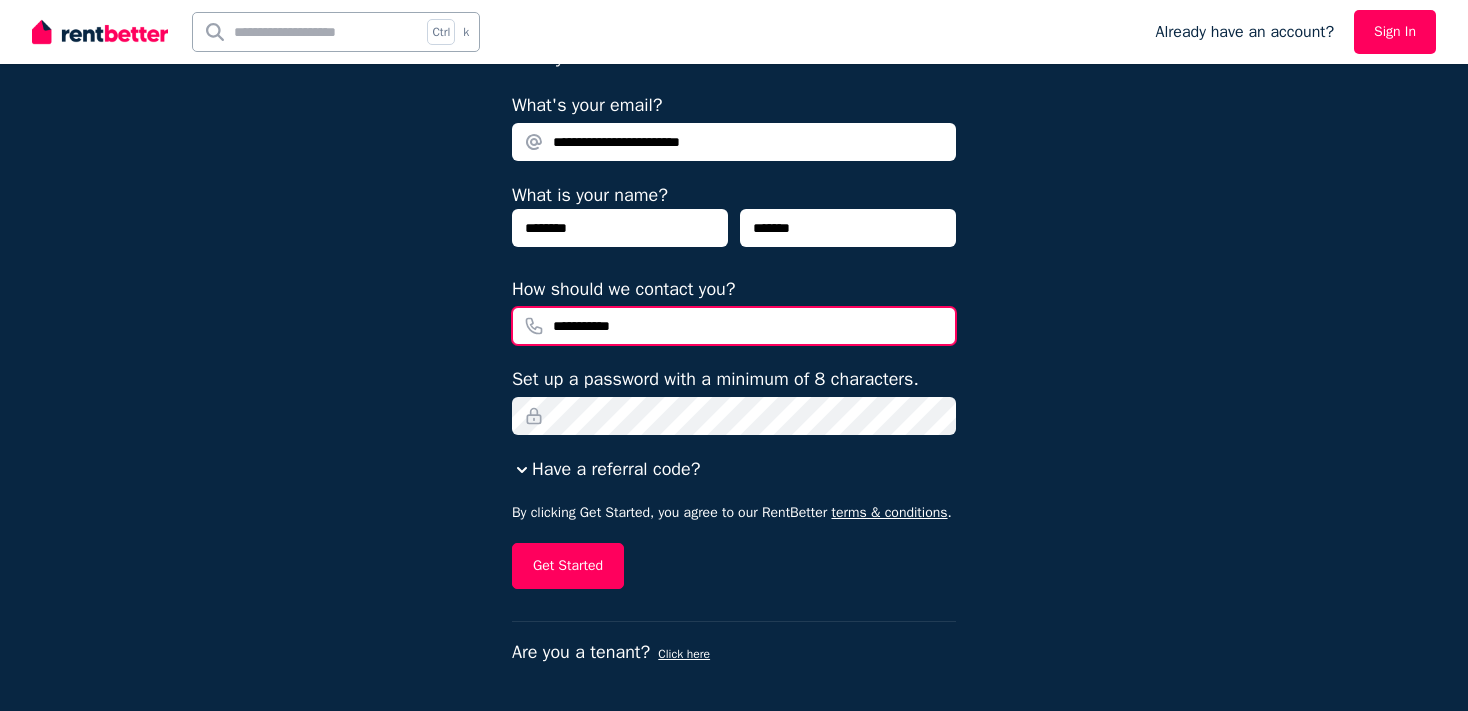 click on "**********" at bounding box center [734, 326] 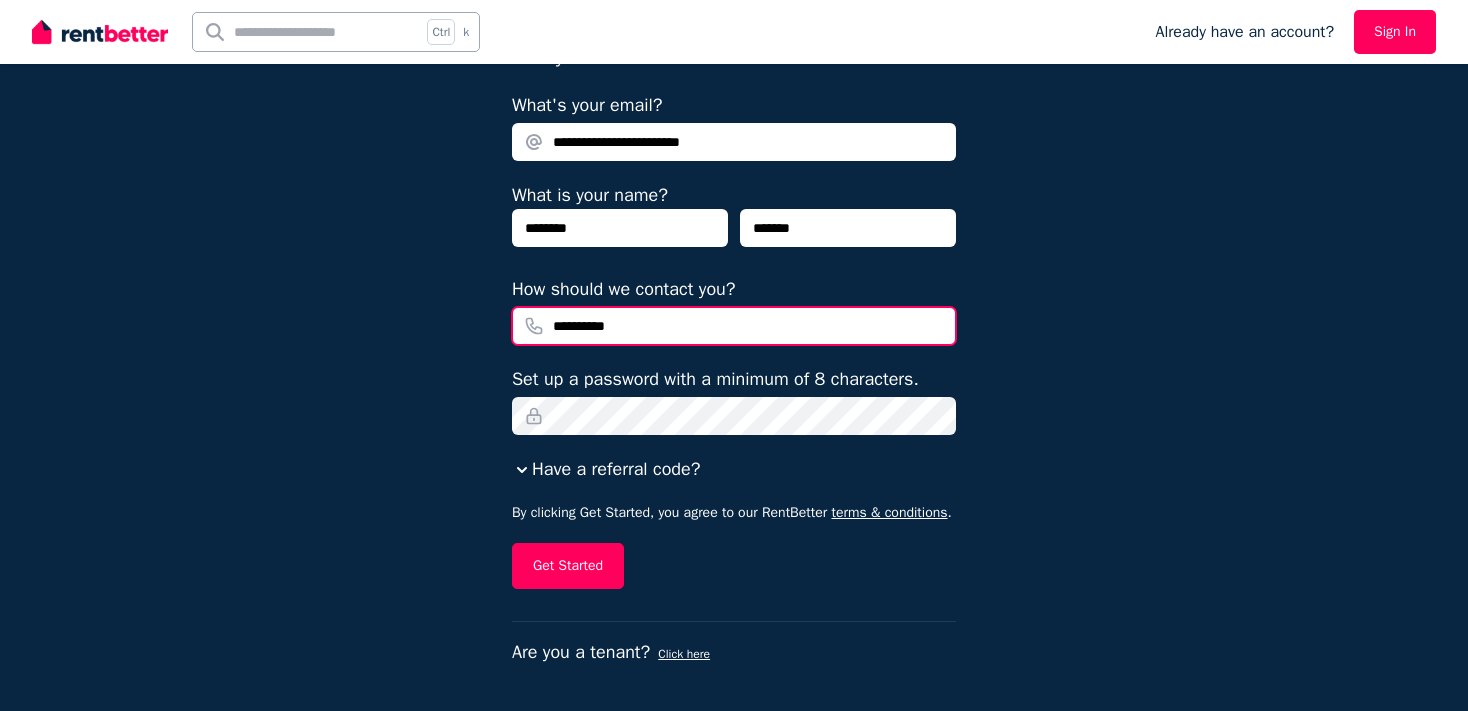 click on "**********" at bounding box center (734, 326) 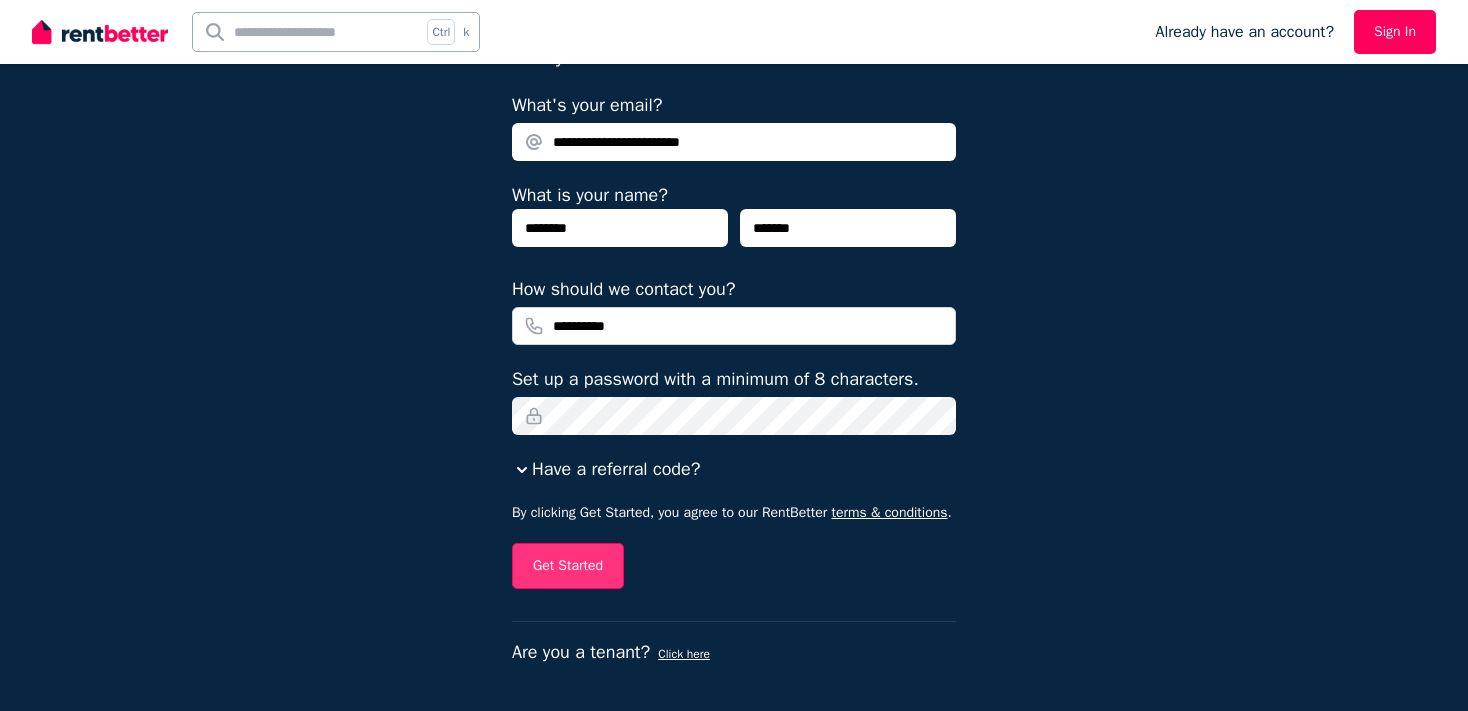 click on "Get Started" at bounding box center [568, 566] 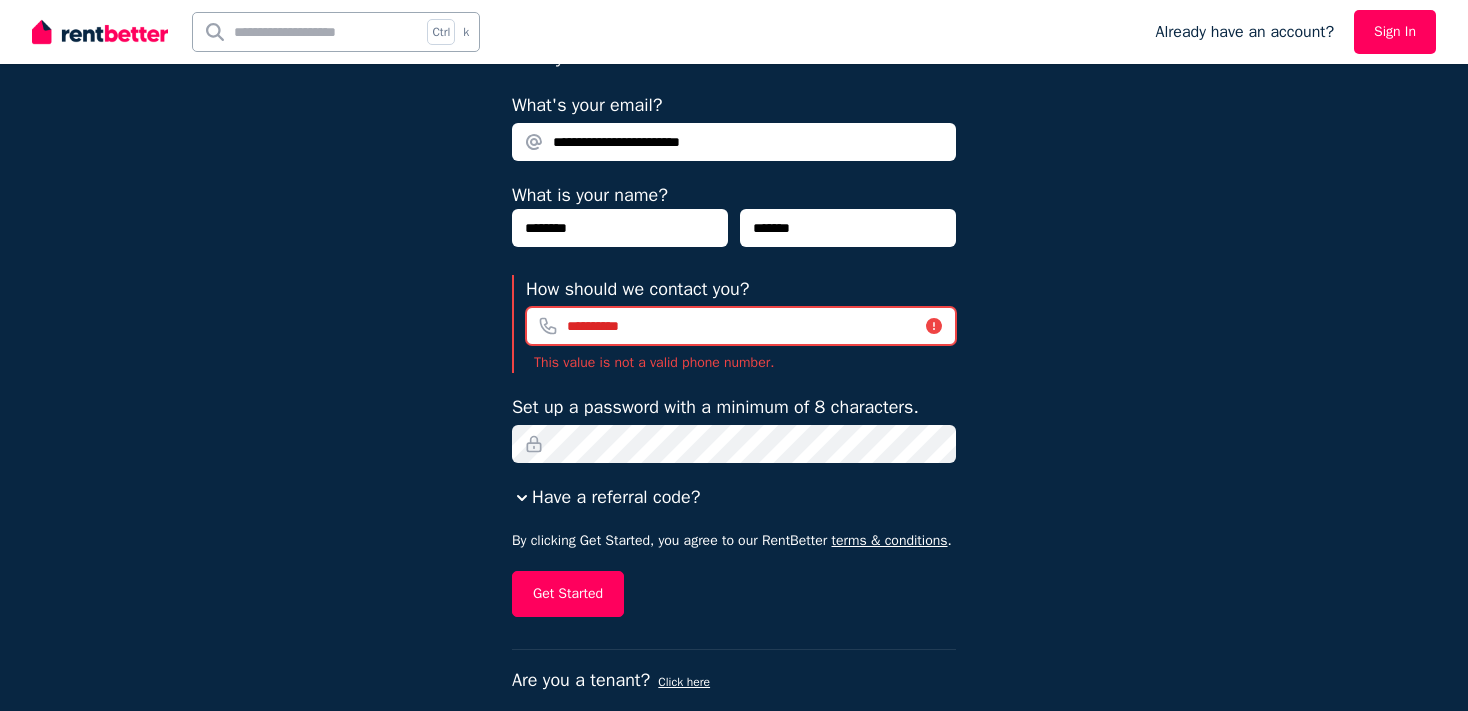 click on "**********" at bounding box center (741, 326) 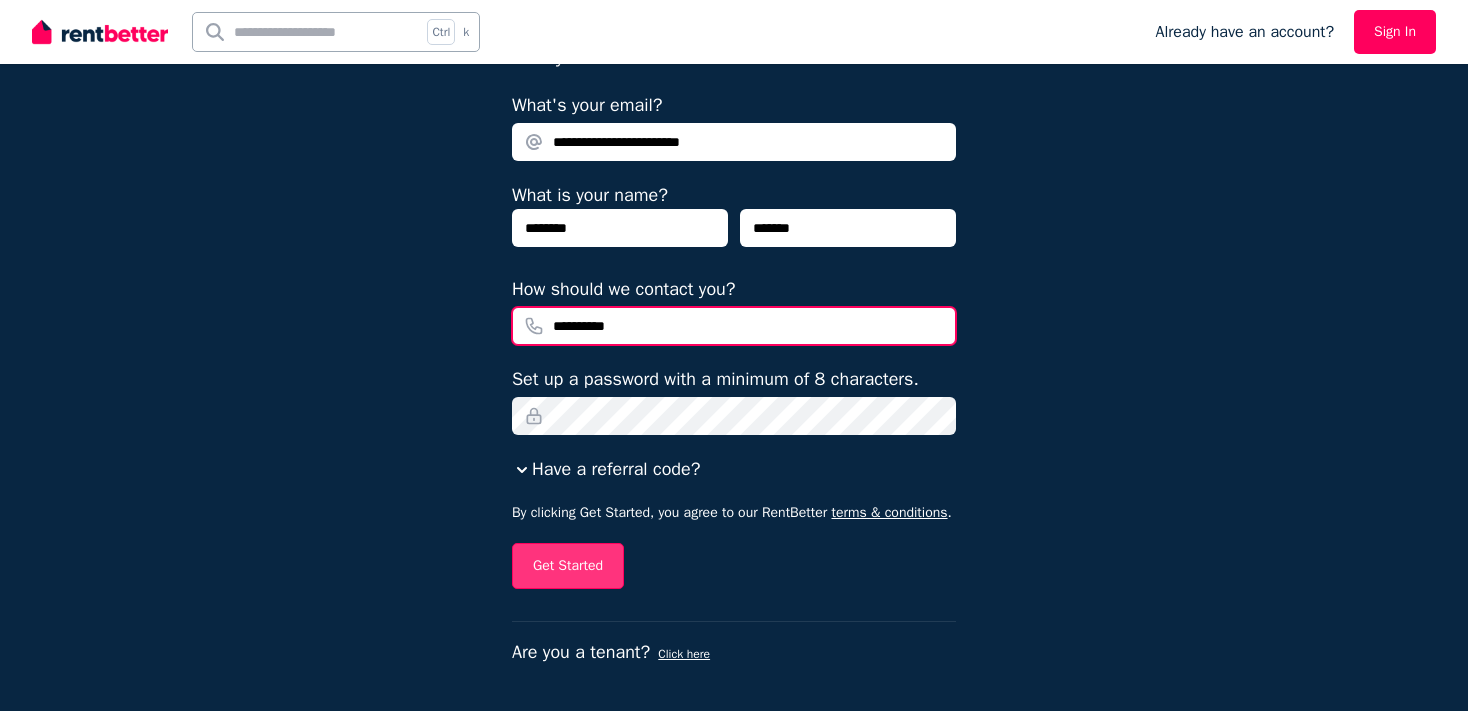 type on "**********" 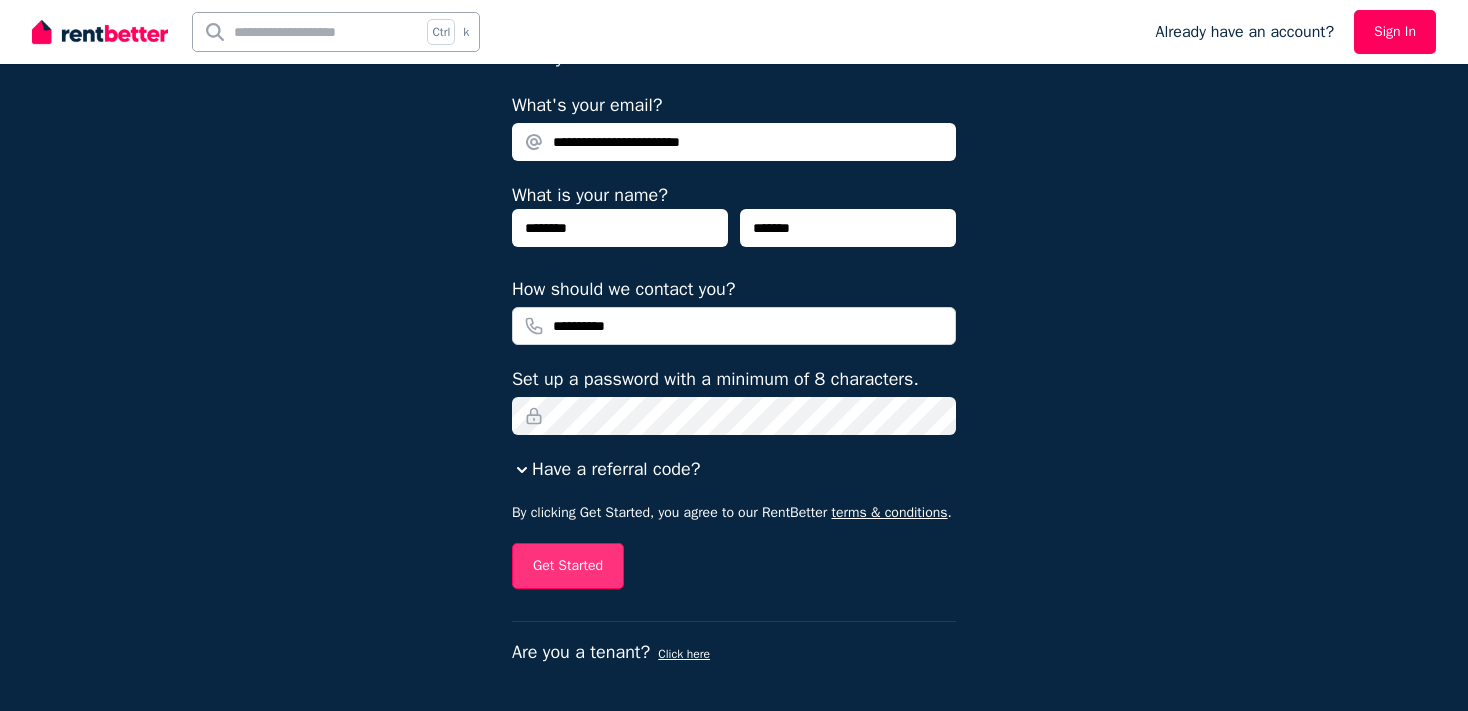 click on "Get Started" at bounding box center [568, 566] 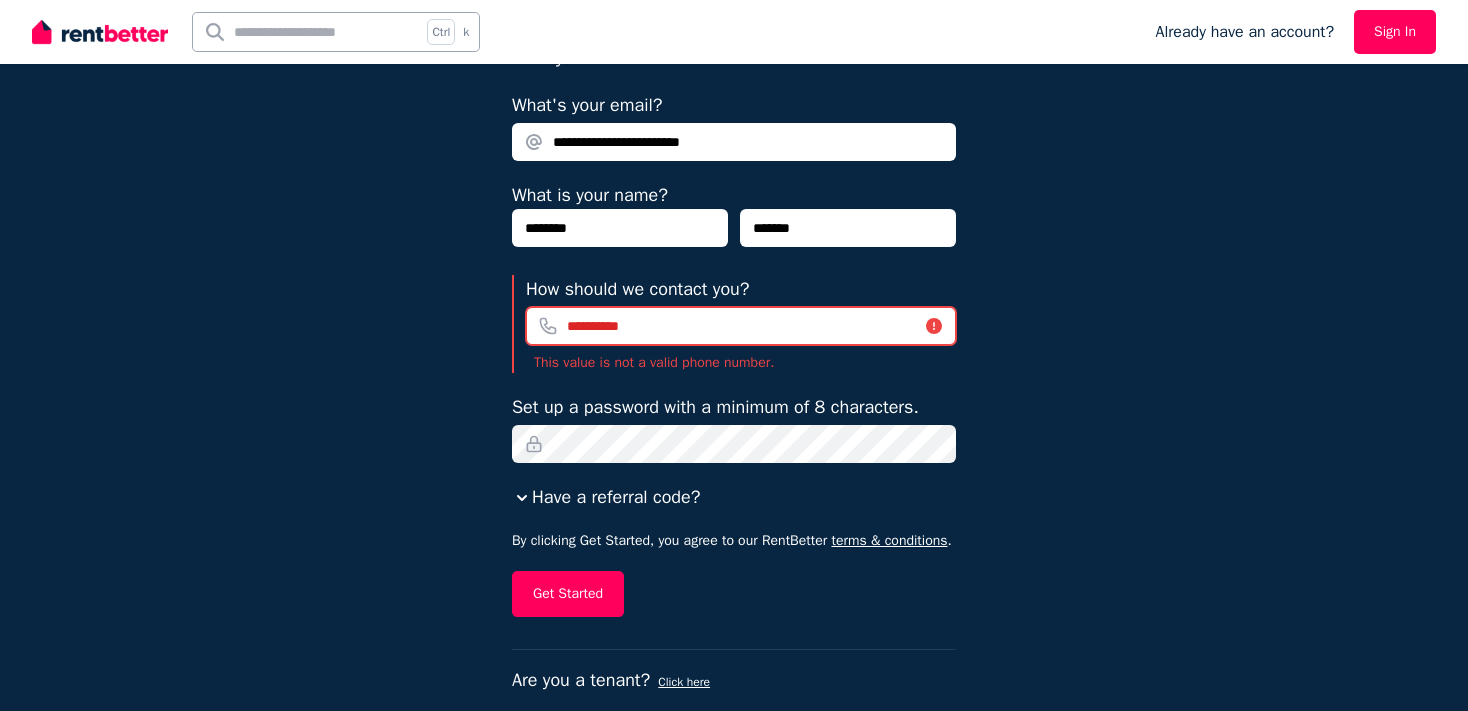 click on "**********" at bounding box center [741, 326] 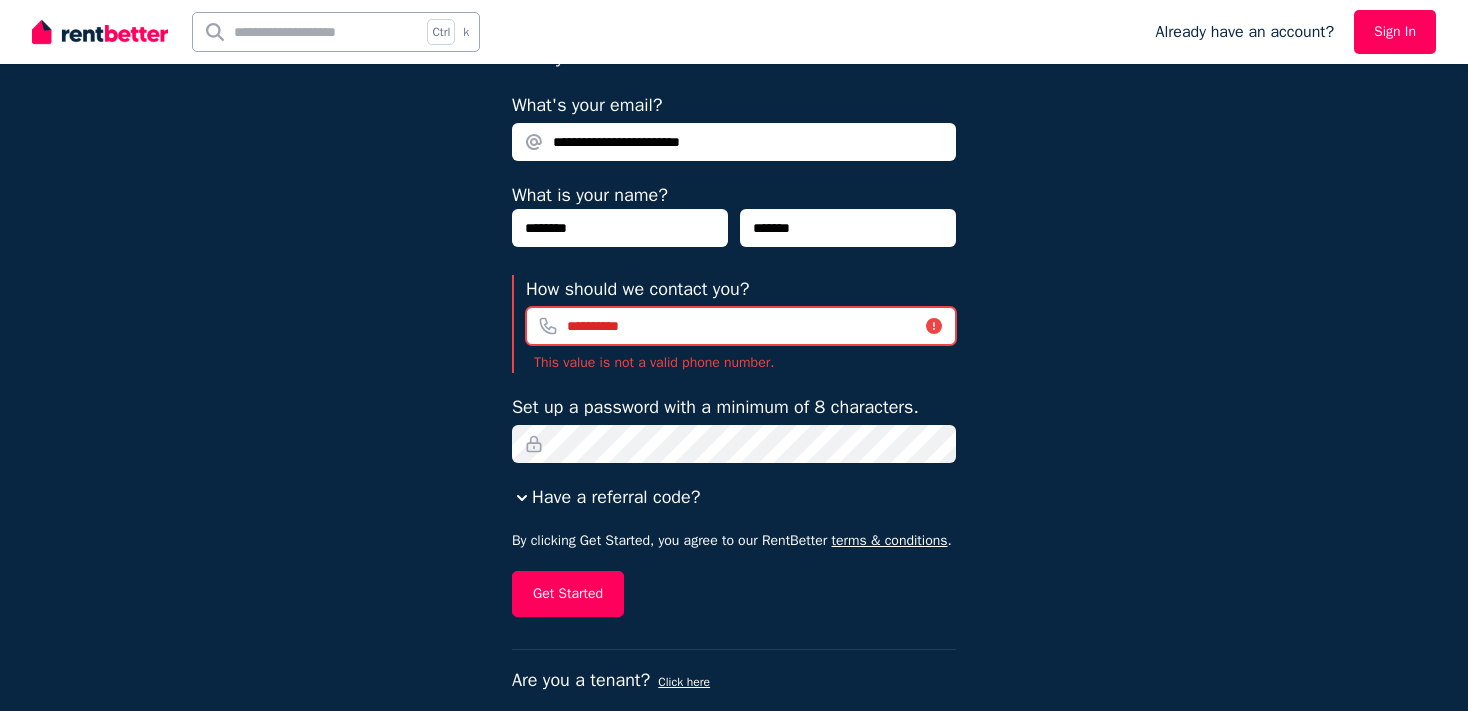 click on "**********" at bounding box center [741, 326] 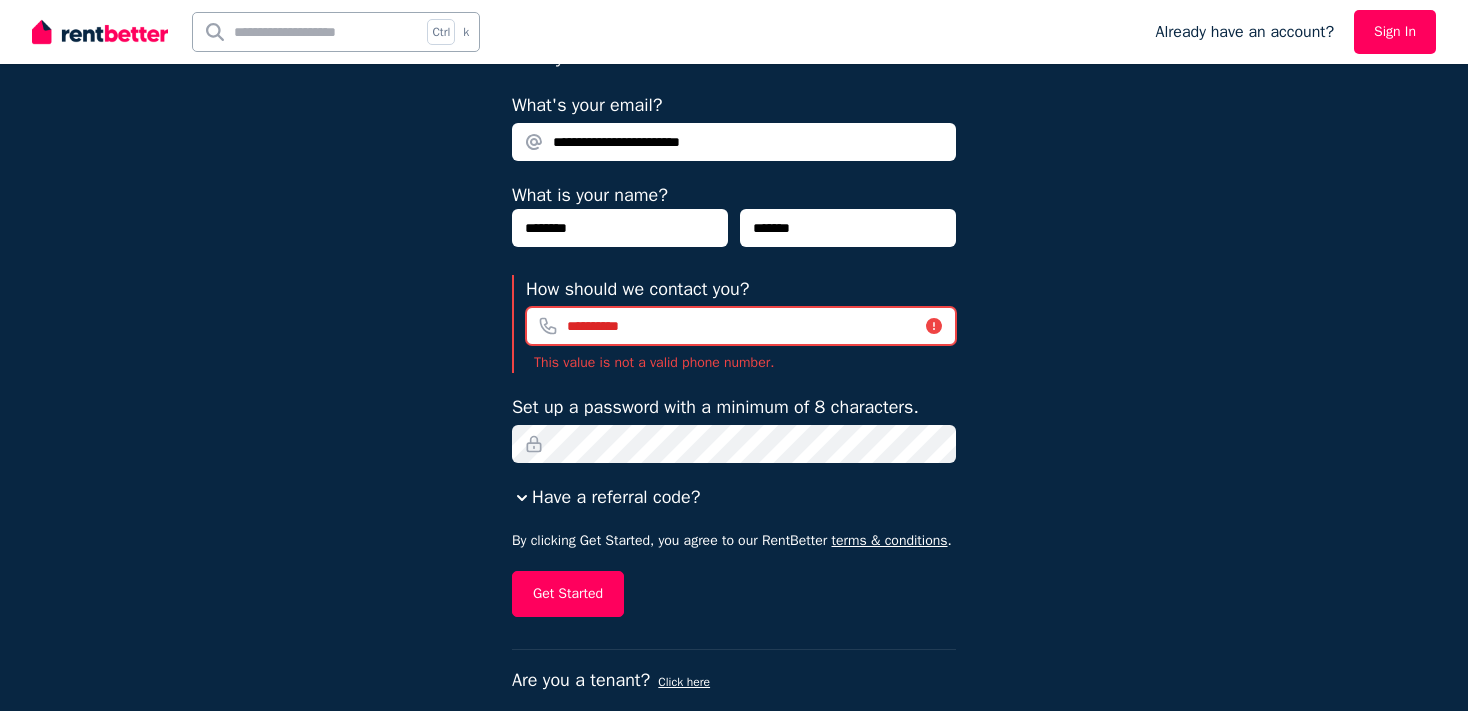 click on "**********" at bounding box center [741, 326] 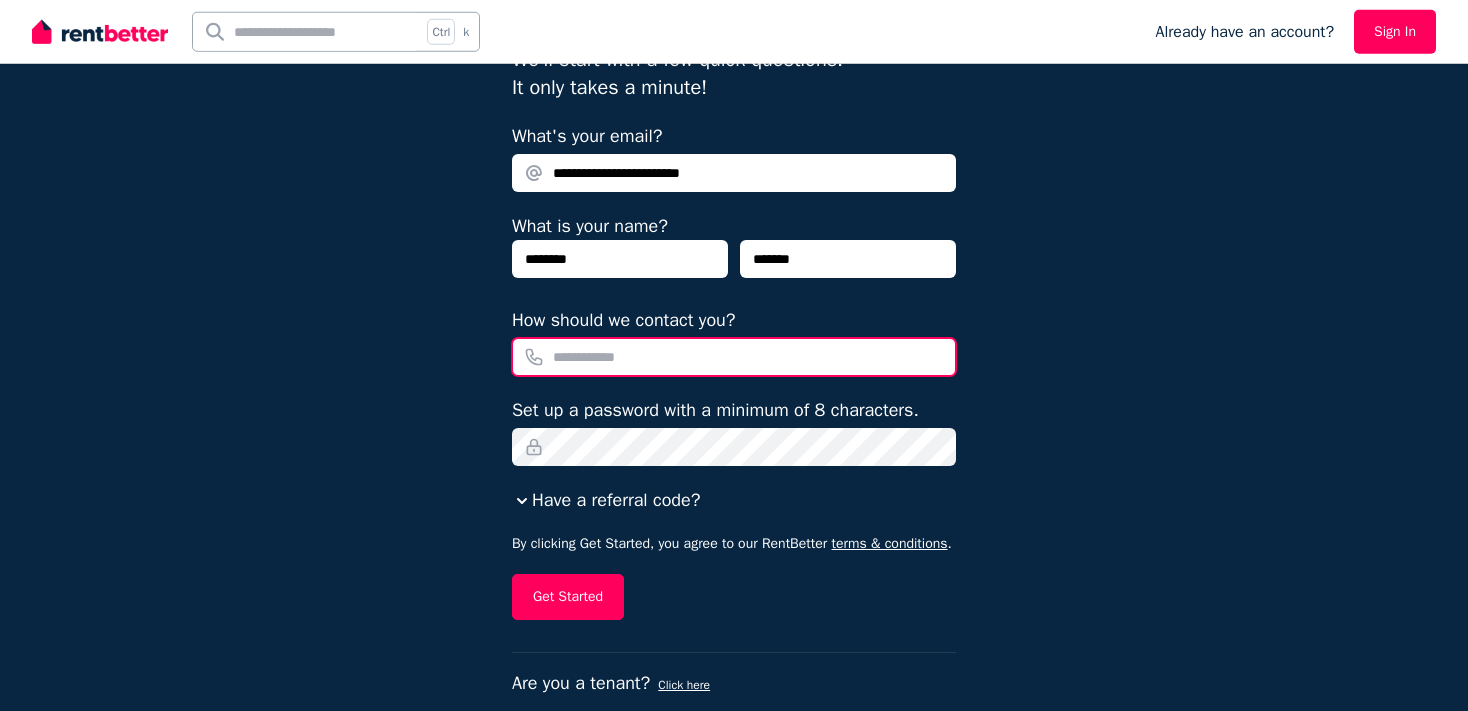 scroll, scrollTop: 185, scrollLeft: 0, axis: vertical 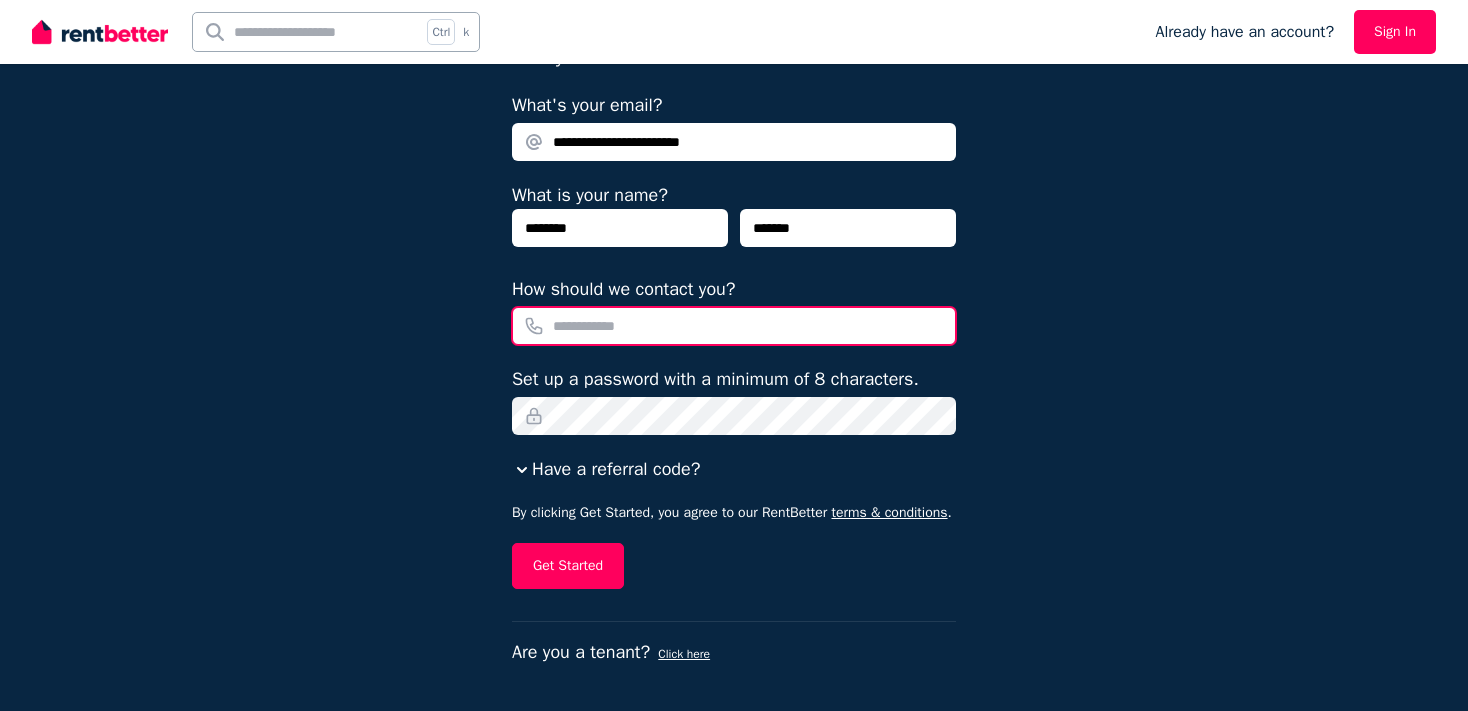 click on "How should we contact you?" at bounding box center (734, 326) 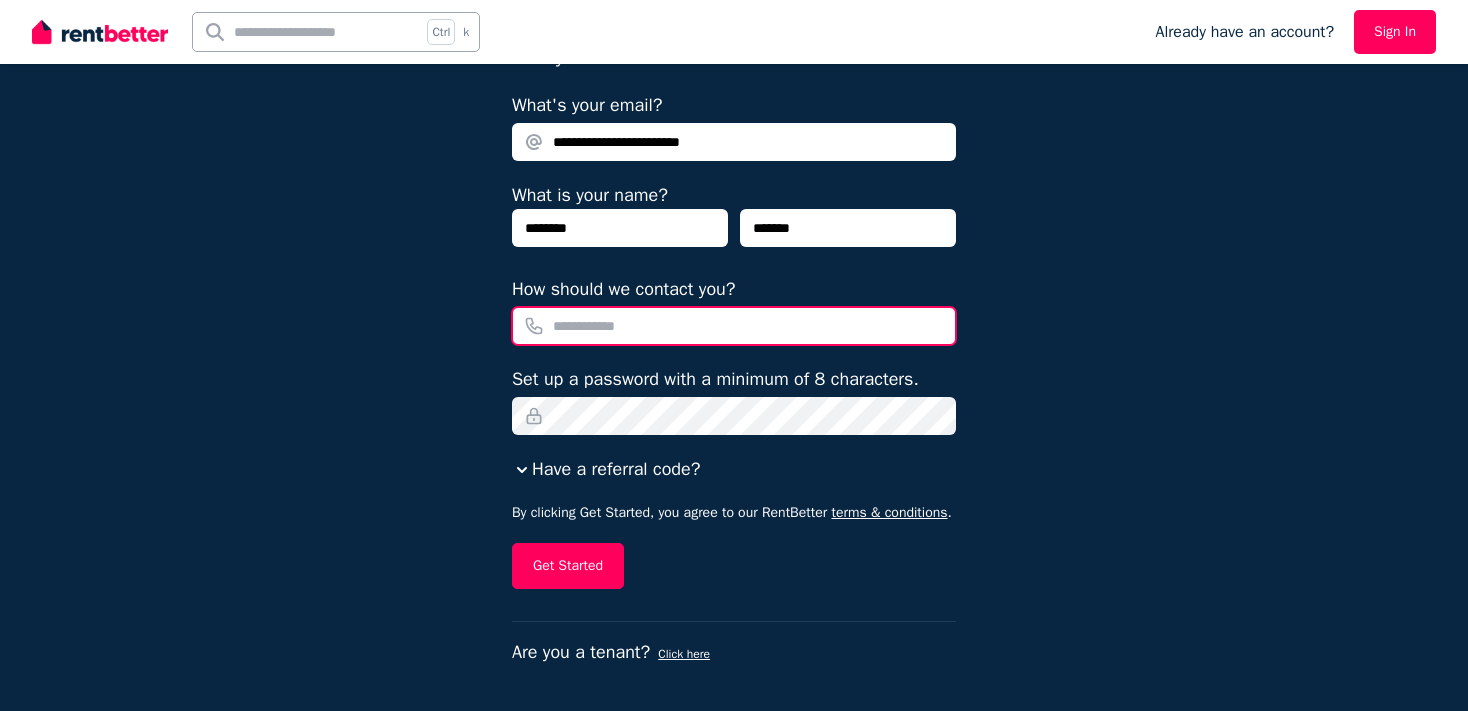 click on "How should we contact you?" at bounding box center [734, 326] 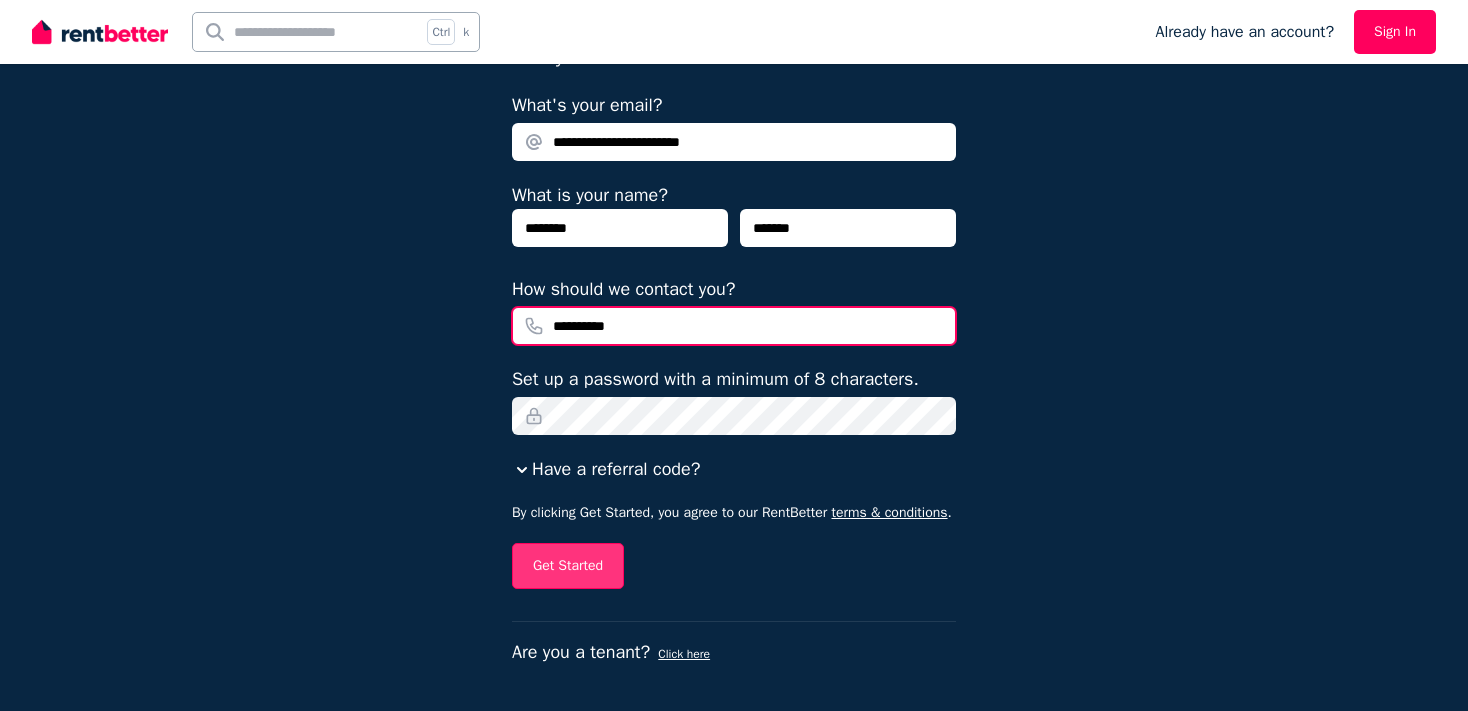 type on "**********" 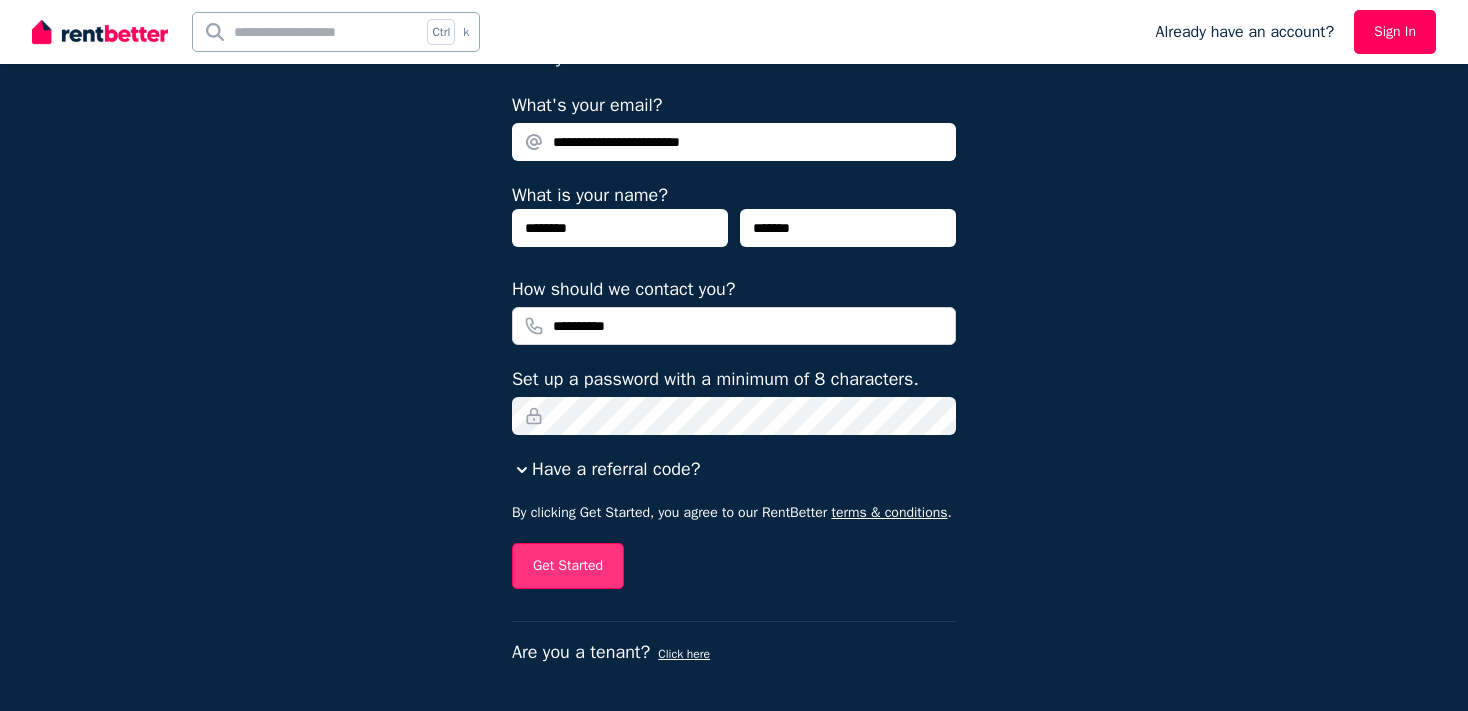 click on "Get Started" at bounding box center (568, 566) 